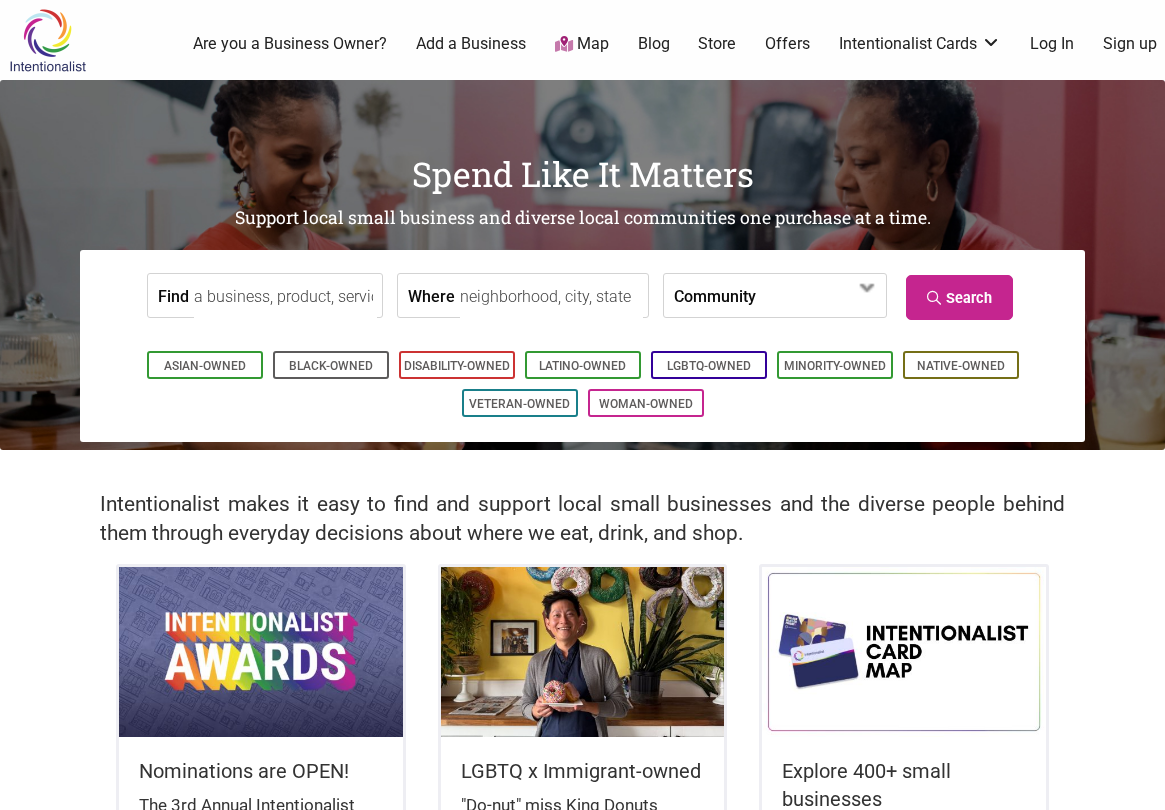scroll, scrollTop: 0, scrollLeft: 0, axis: both 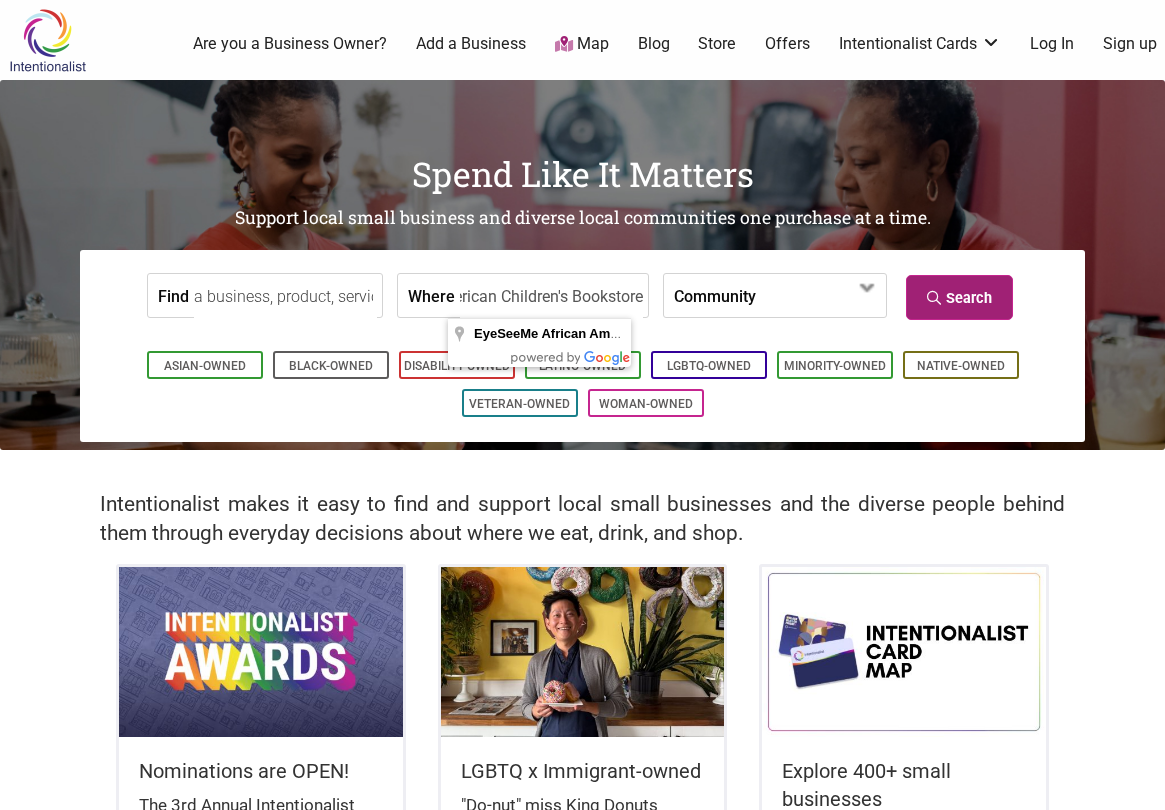 type on "EyeSeeMe African American Children's Bookstore" 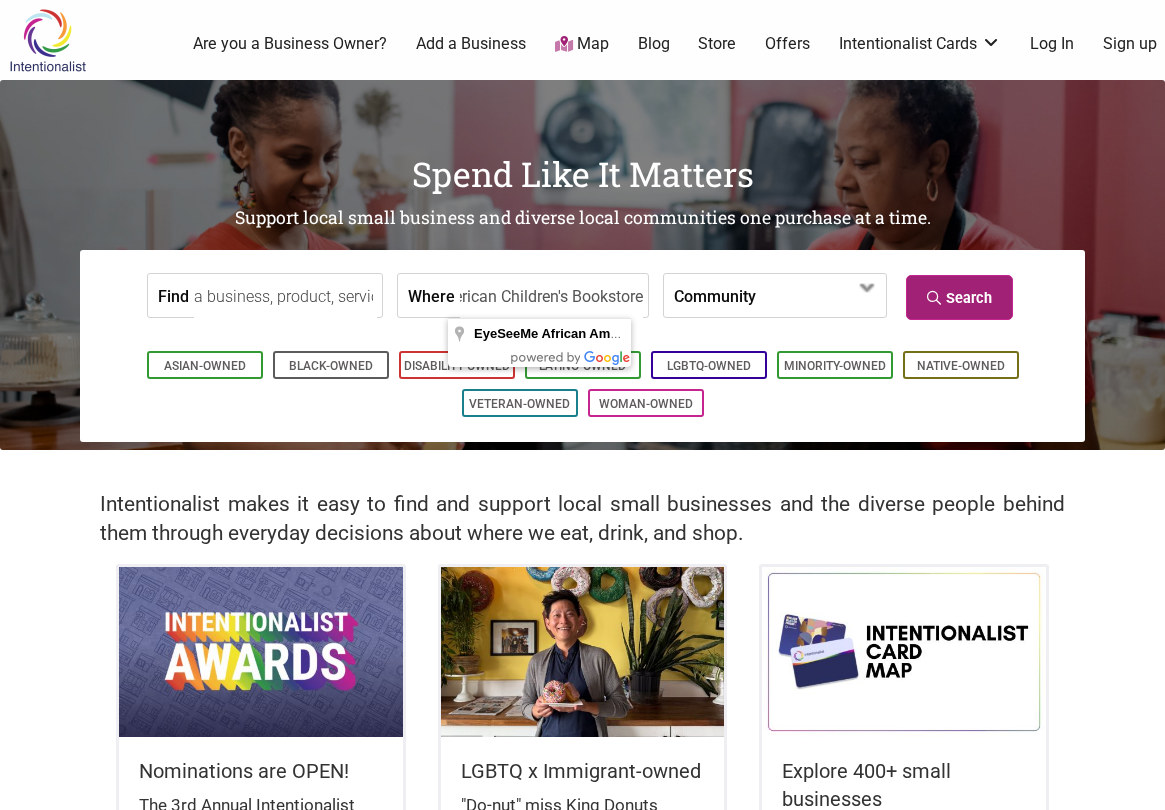 scroll, scrollTop: 0, scrollLeft: 0, axis: both 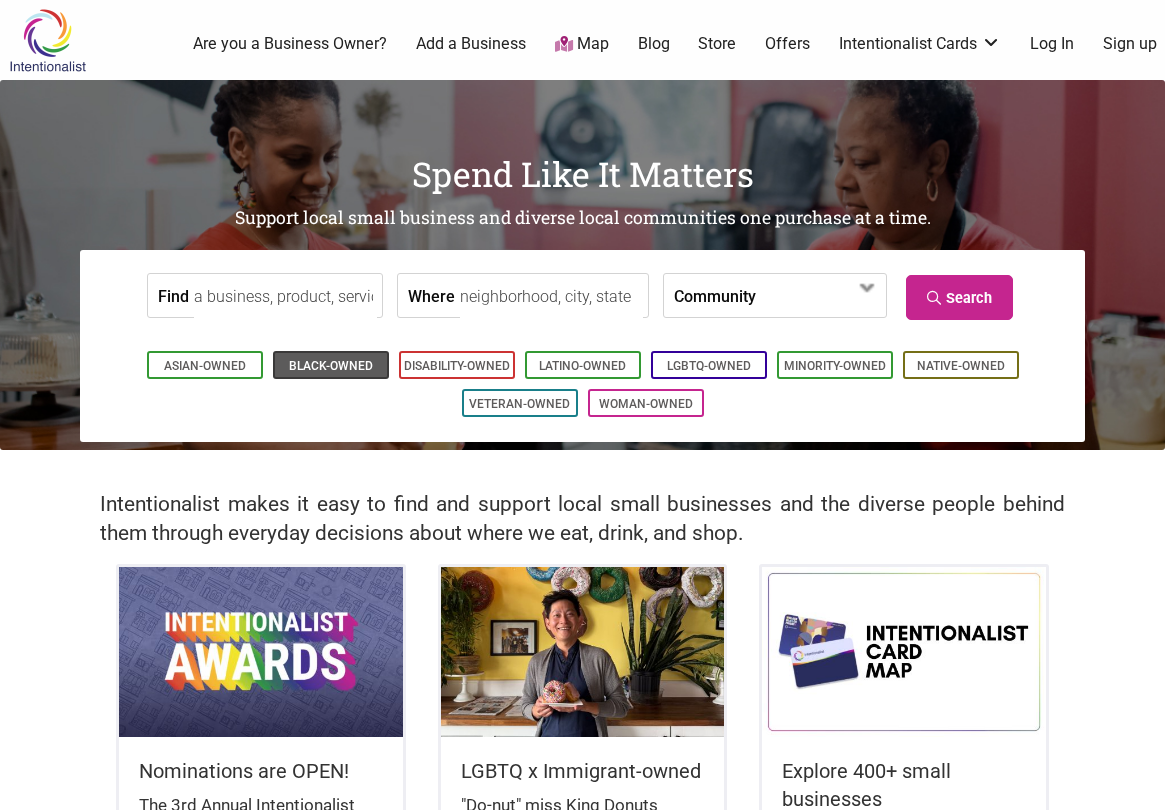 click on "Black-Owned" at bounding box center (331, 366) 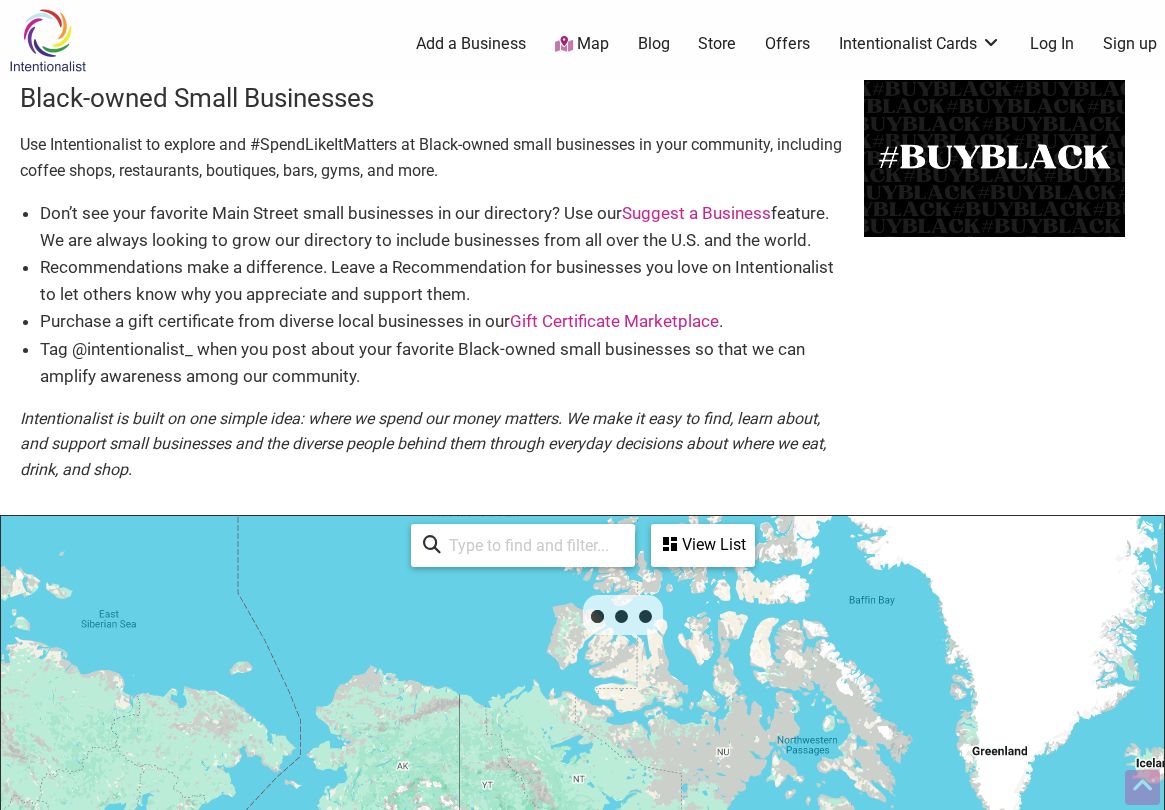 scroll, scrollTop: 500, scrollLeft: 0, axis: vertical 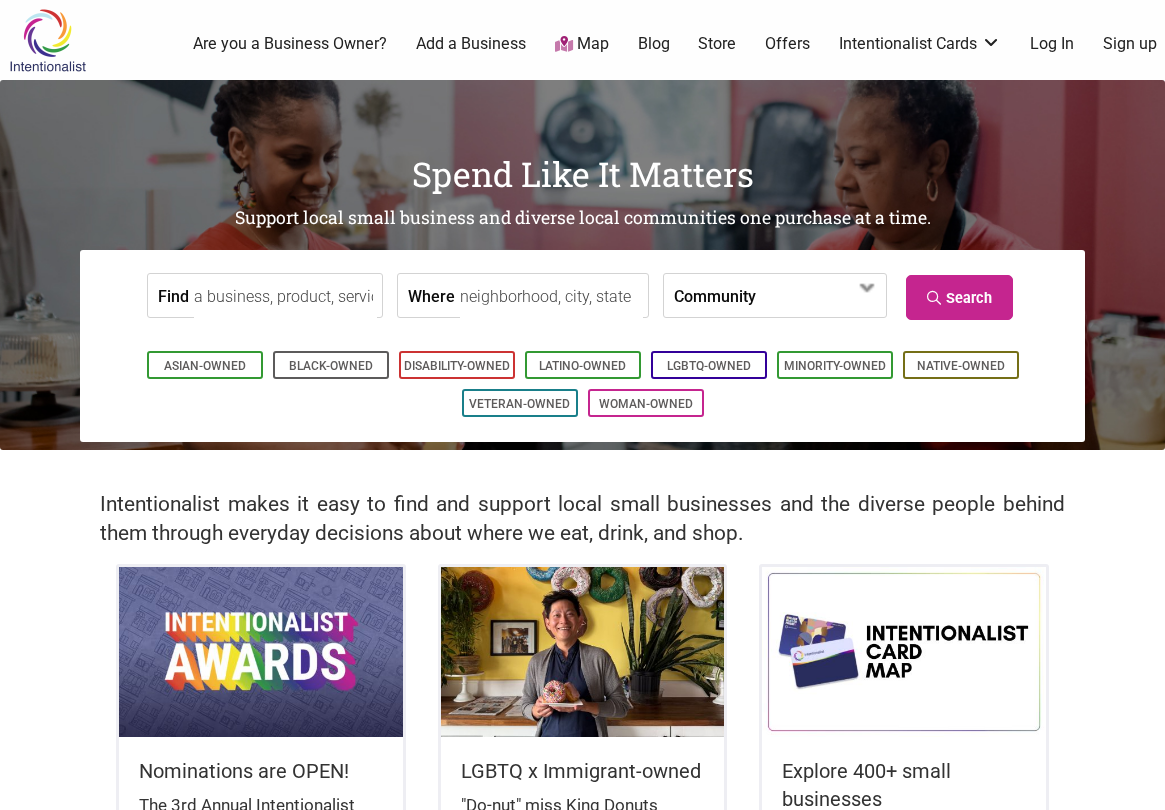 click on "Map" at bounding box center [582, 44] 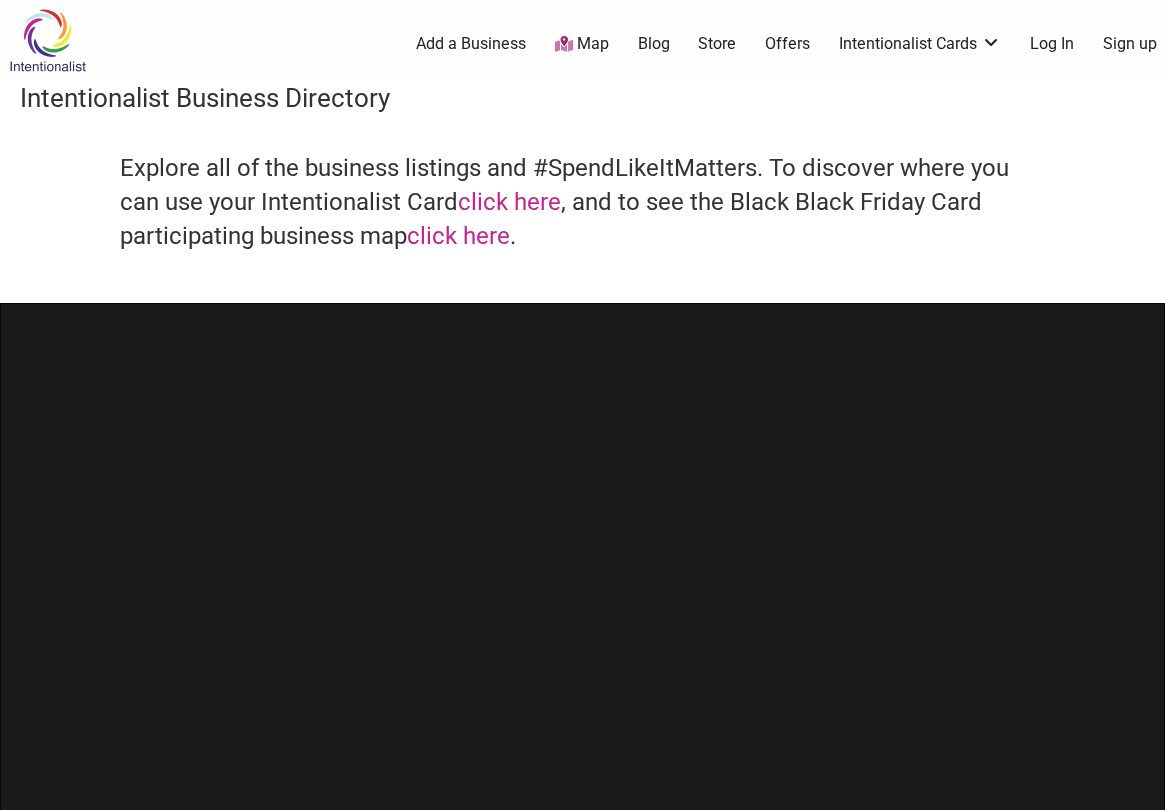 scroll, scrollTop: 0, scrollLeft: 0, axis: both 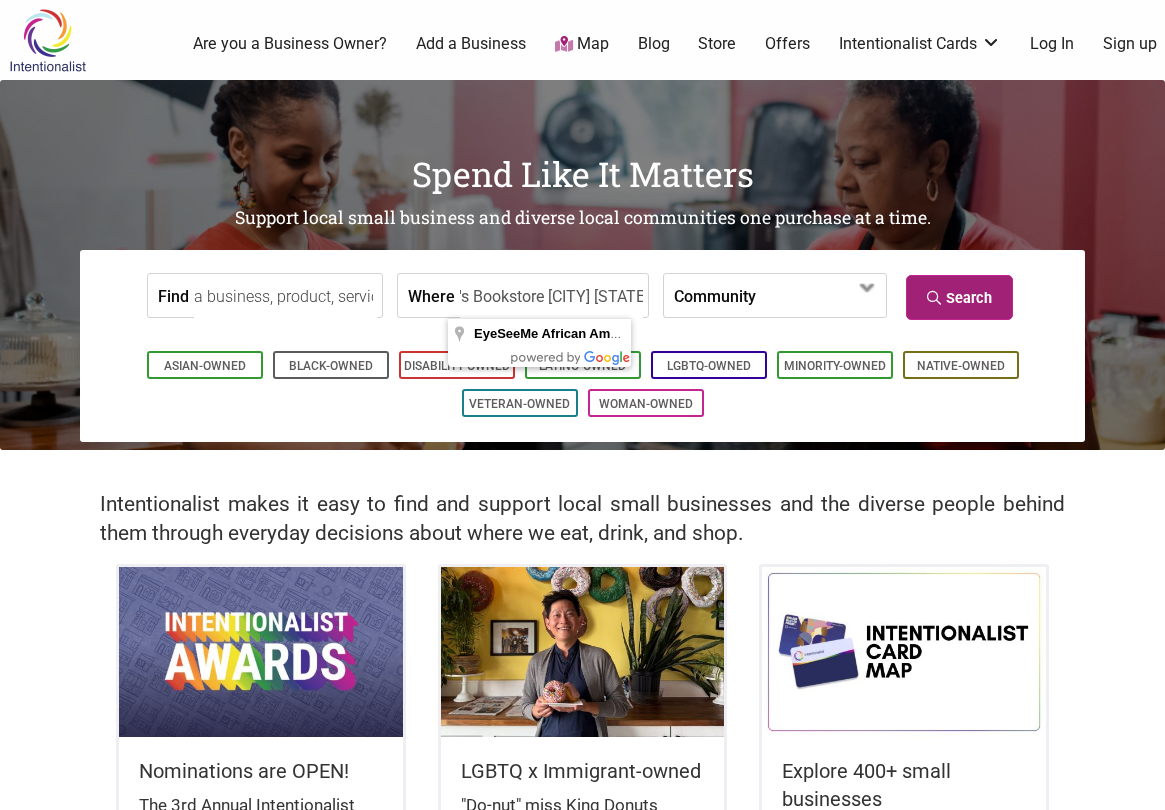 type on "EyeSeeMe African American Children's Bookstore St. Louis MO" 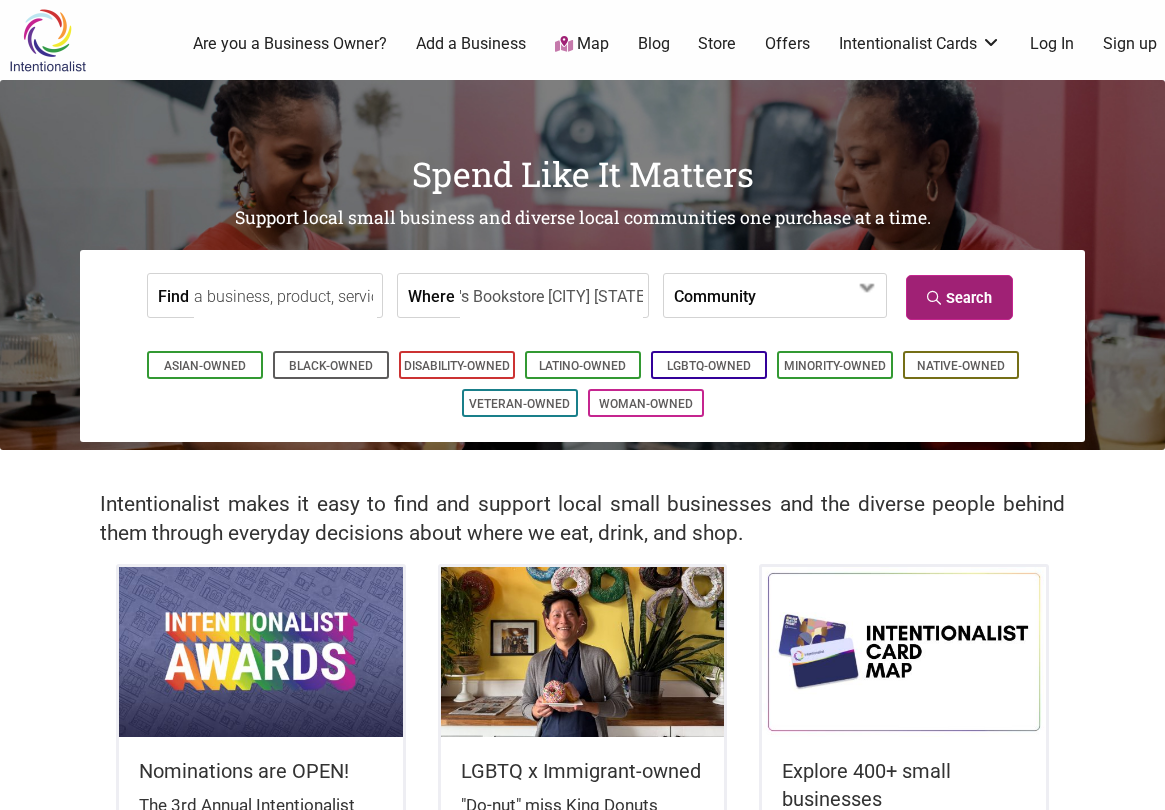 scroll, scrollTop: 0, scrollLeft: 0, axis: both 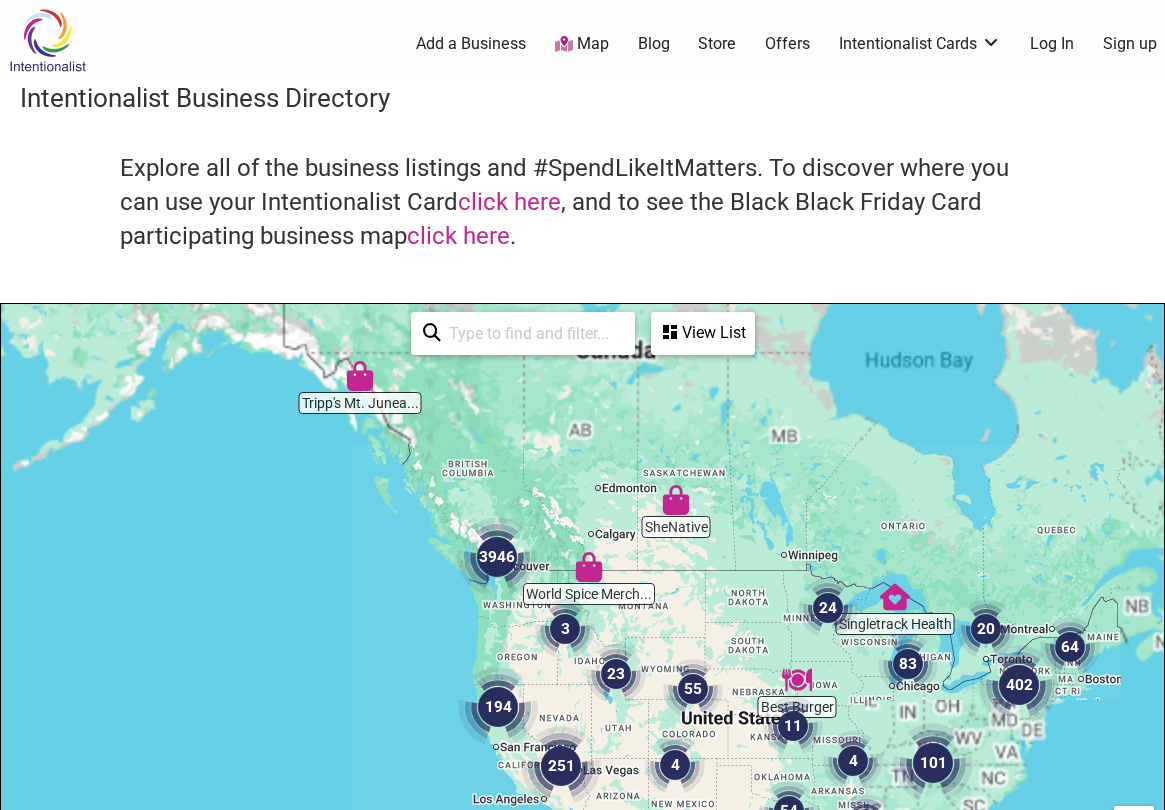 click on "Latino-Owned" at bounding box center (454, 1211) 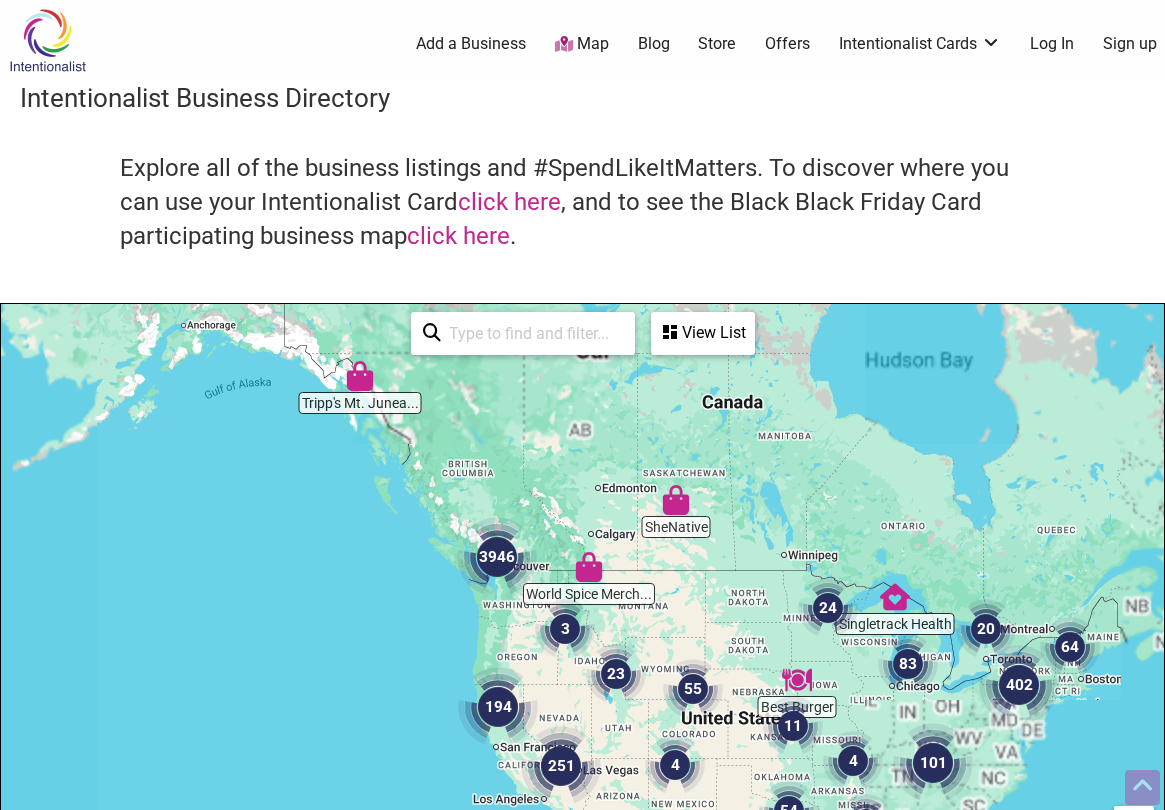 scroll, scrollTop: 749, scrollLeft: 0, axis: vertical 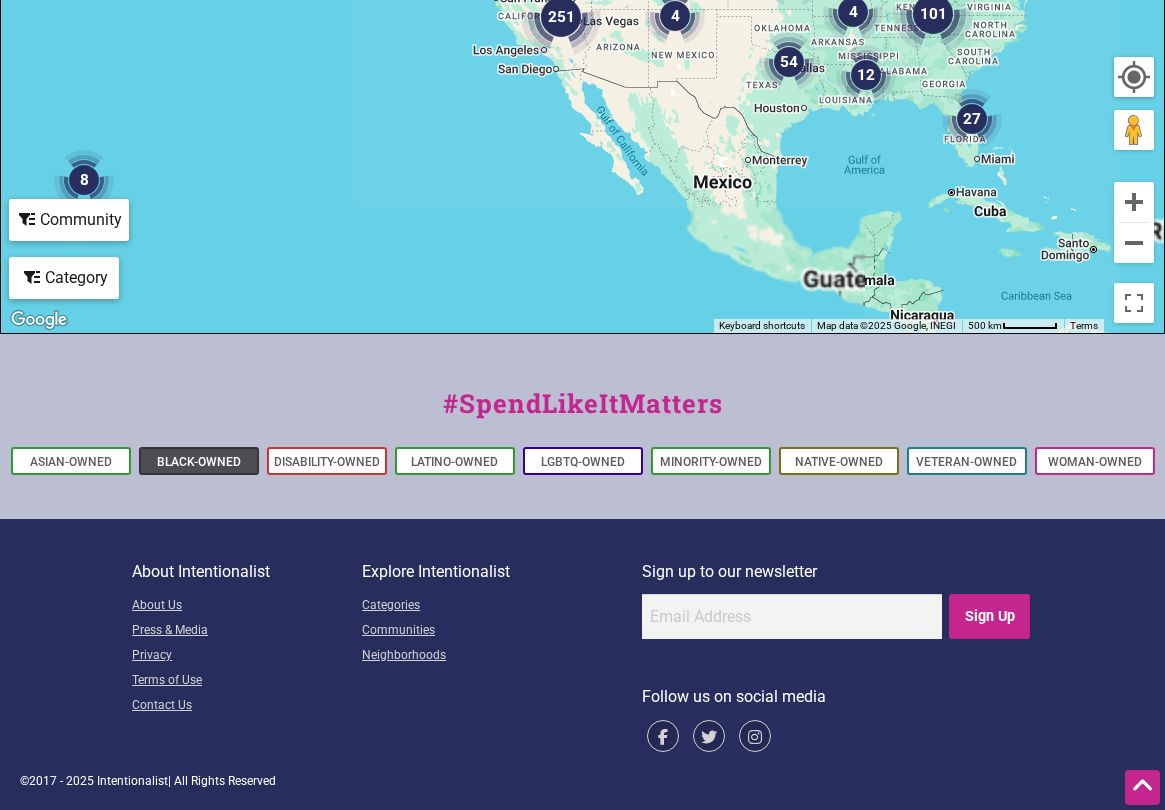 click on "Black-Owned" at bounding box center [199, 462] 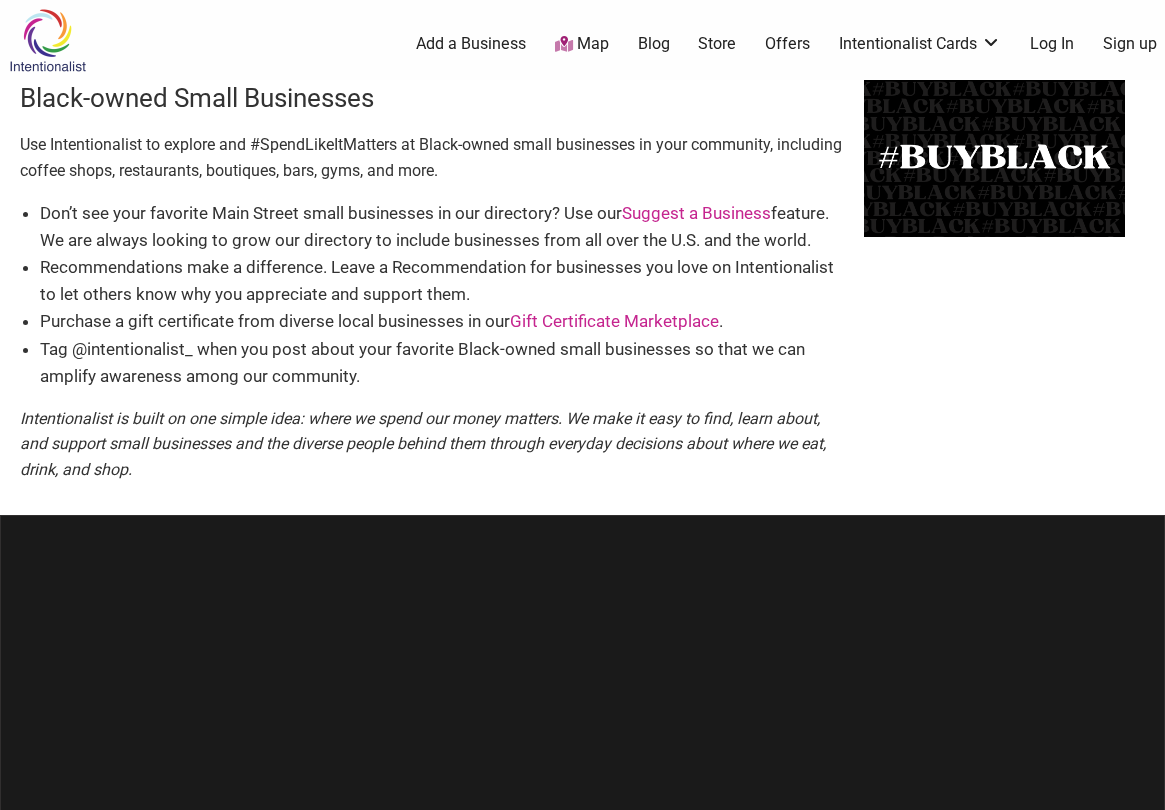 scroll, scrollTop: 0, scrollLeft: 0, axis: both 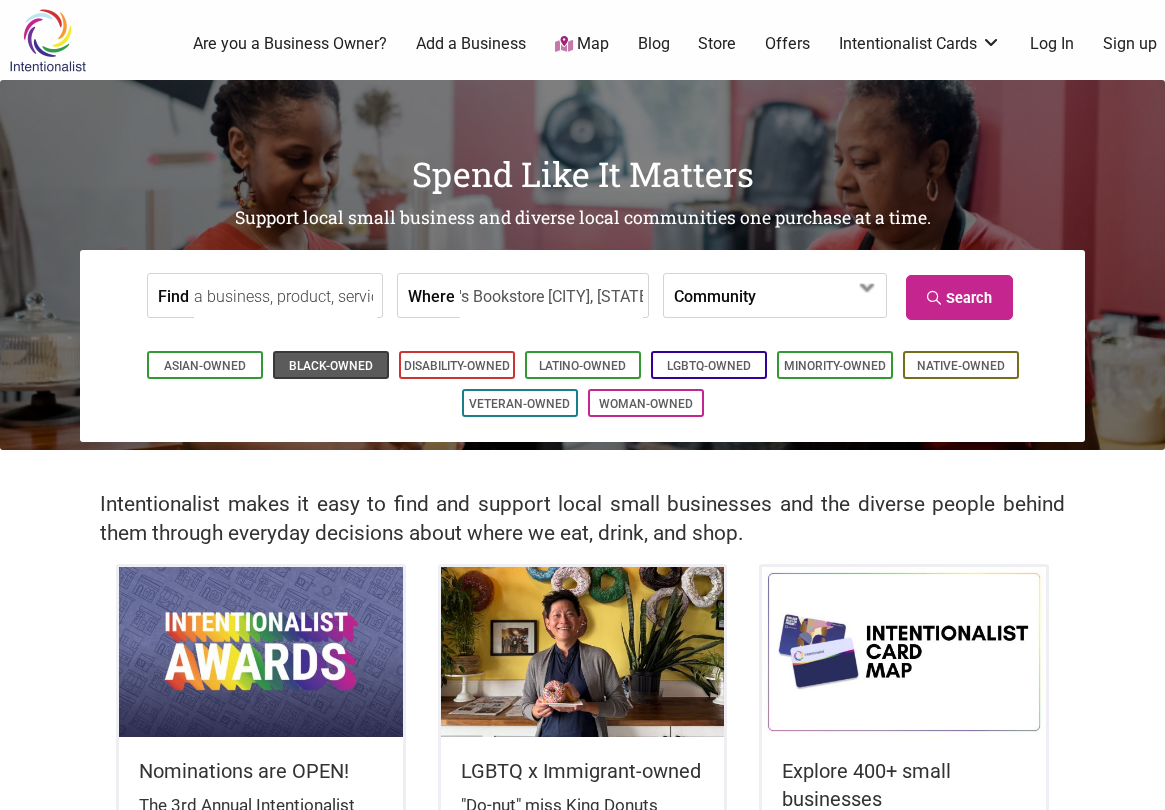type on "EyeSeeMe African American Children's Bookstore [CITY], [STATE]" 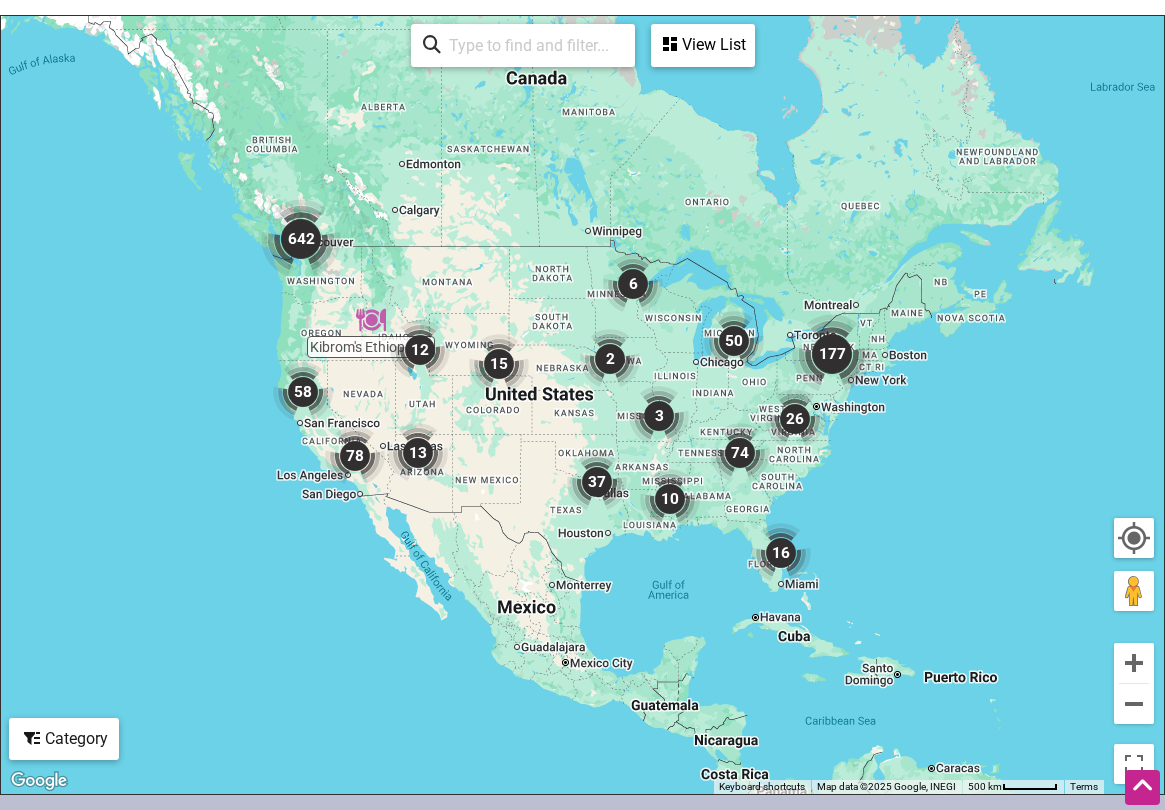 scroll, scrollTop: 0, scrollLeft: 0, axis: both 